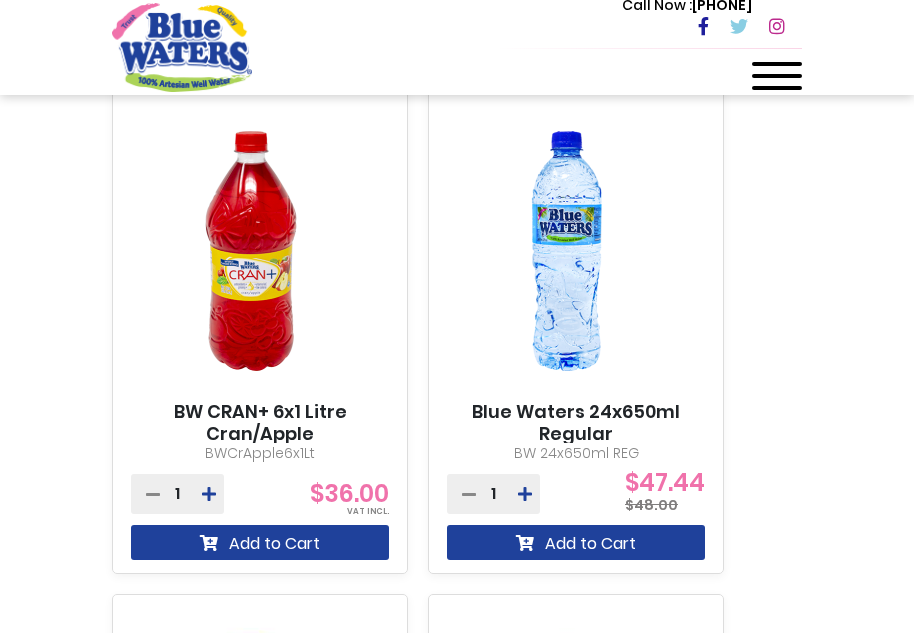 scroll, scrollTop: 2800, scrollLeft: 0, axis: vertical 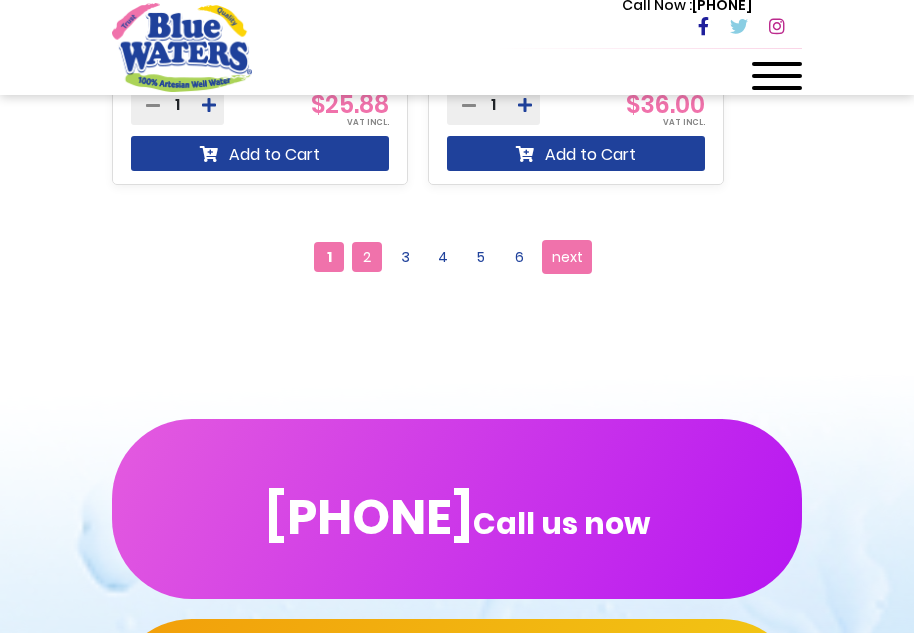 click on "2" at bounding box center [367, 257] 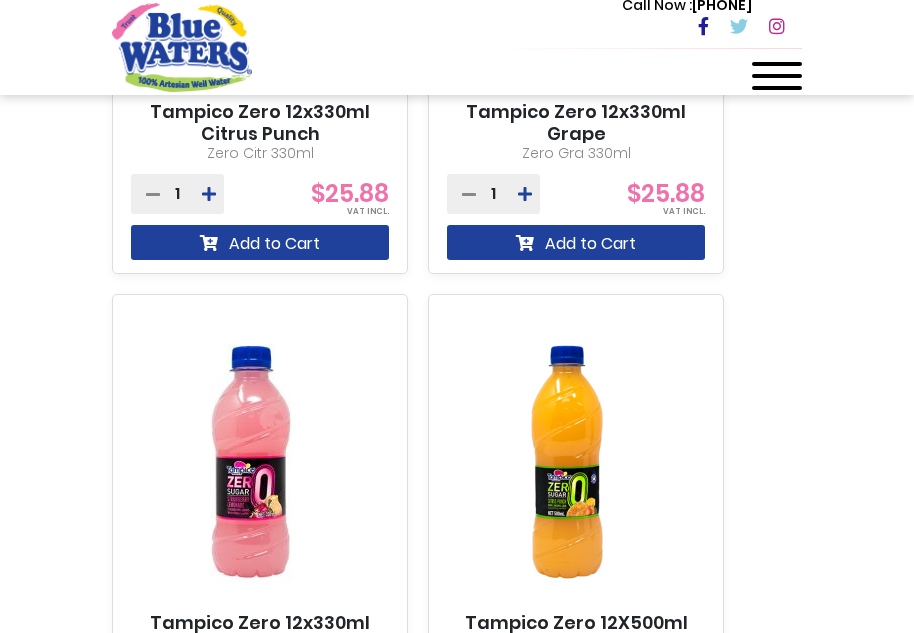 scroll, scrollTop: 2500, scrollLeft: 0, axis: vertical 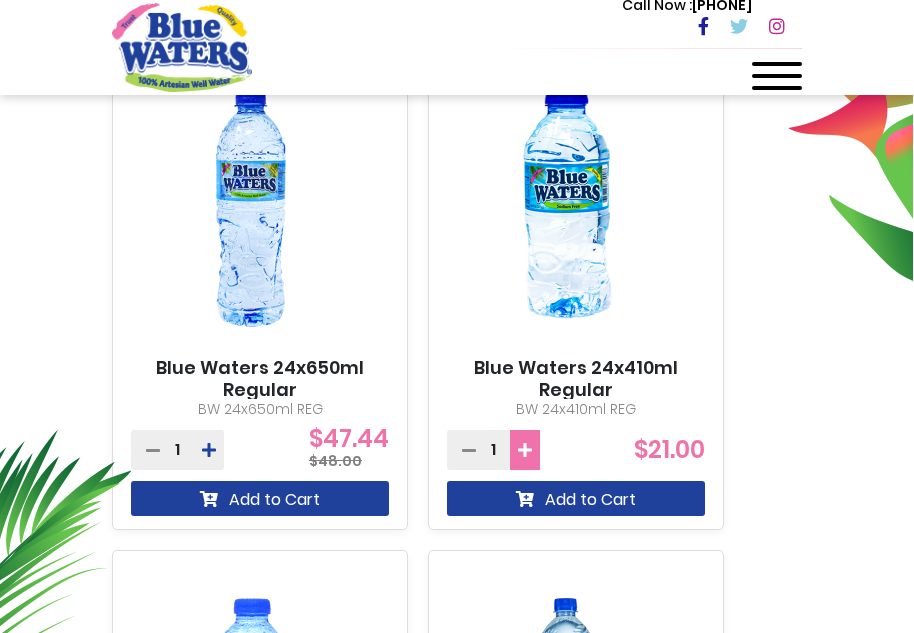click at bounding box center [209, 450] 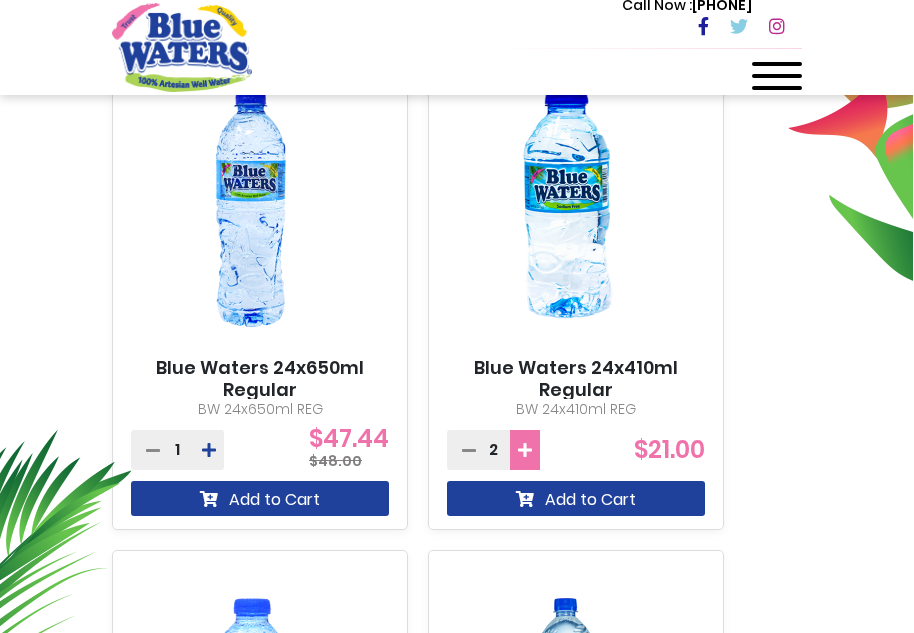 click at bounding box center (209, 450) 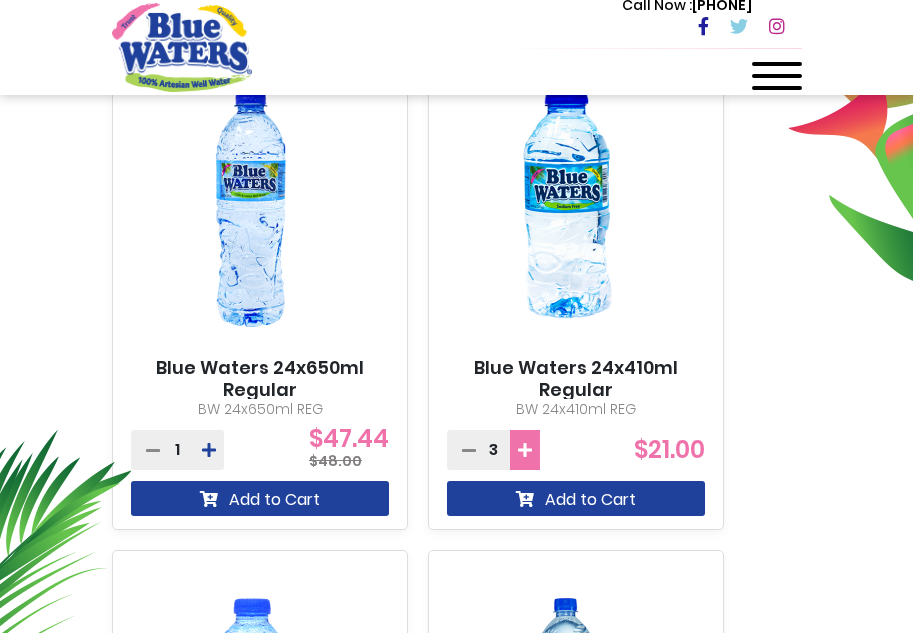 click at bounding box center [209, 450] 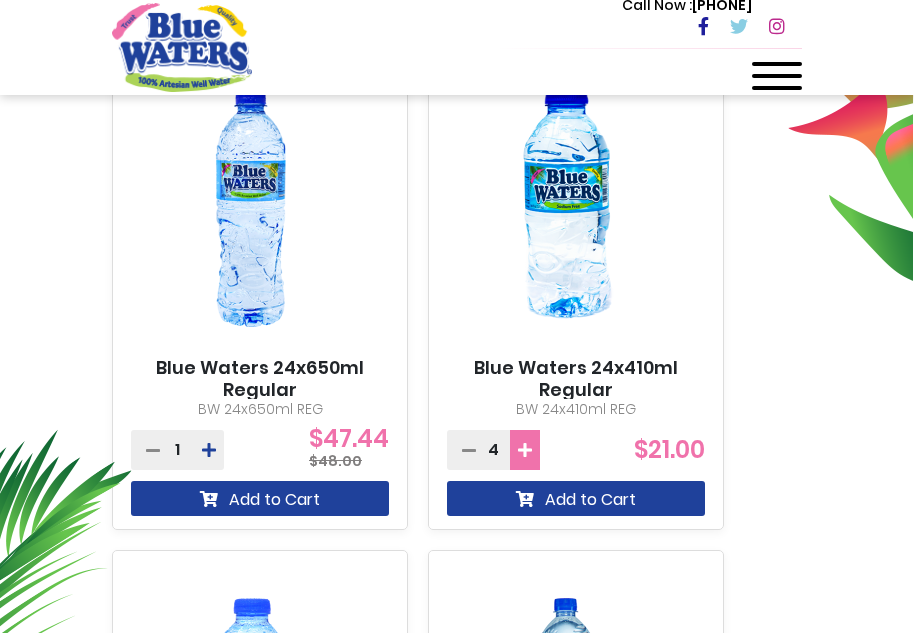 click at bounding box center (209, 450) 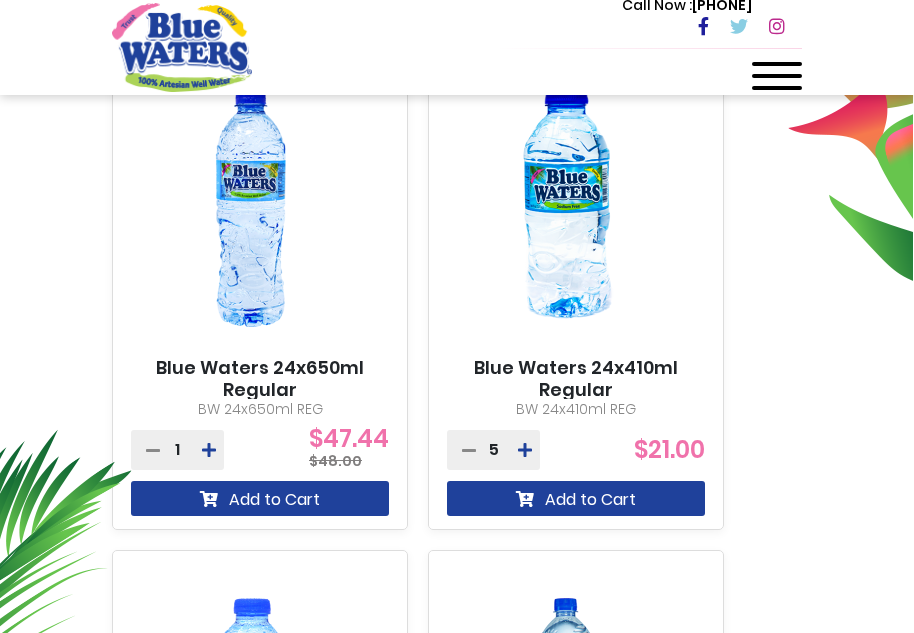 click on "5" at bounding box center (177, 450) 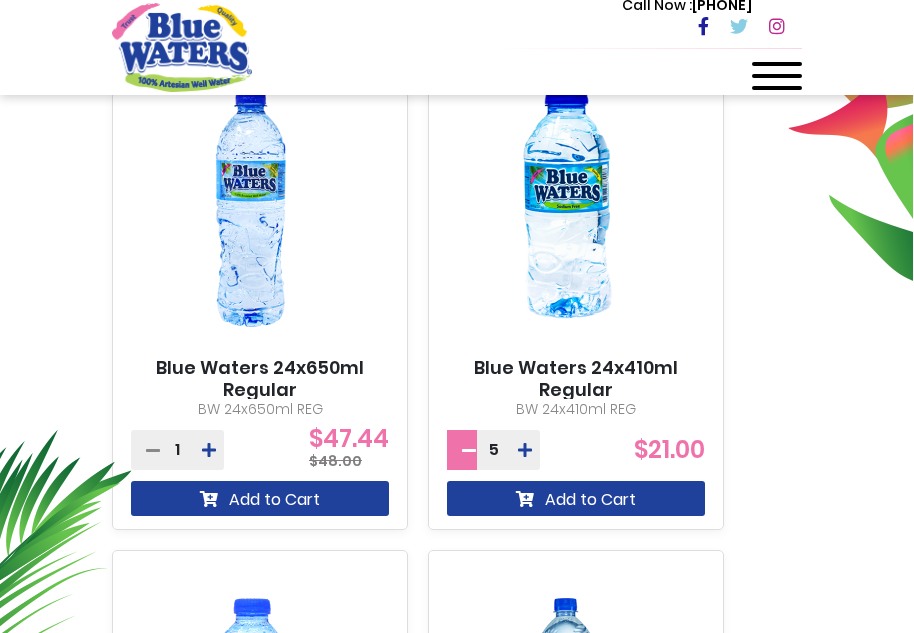 click at bounding box center (153, 450) 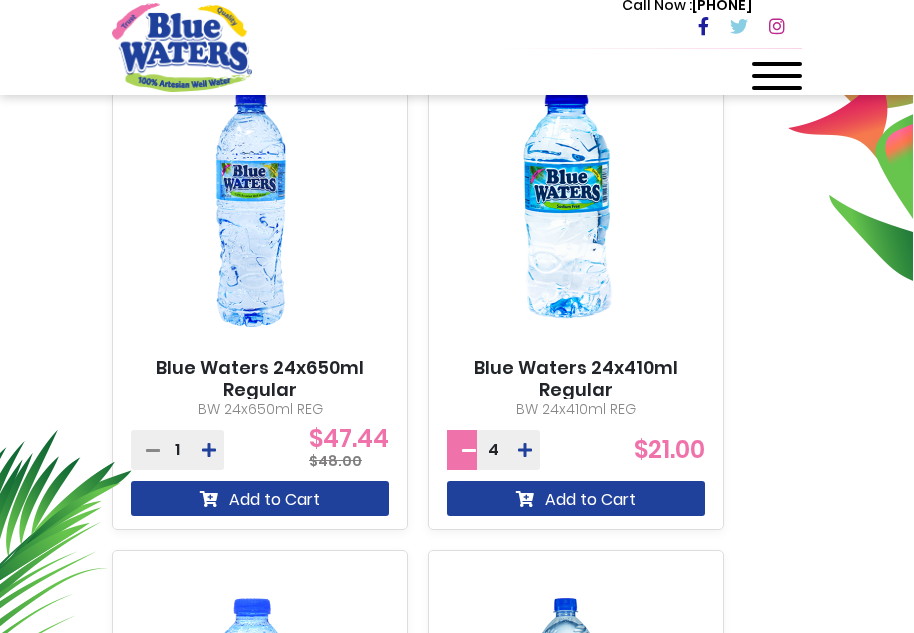 click at bounding box center [153, 450] 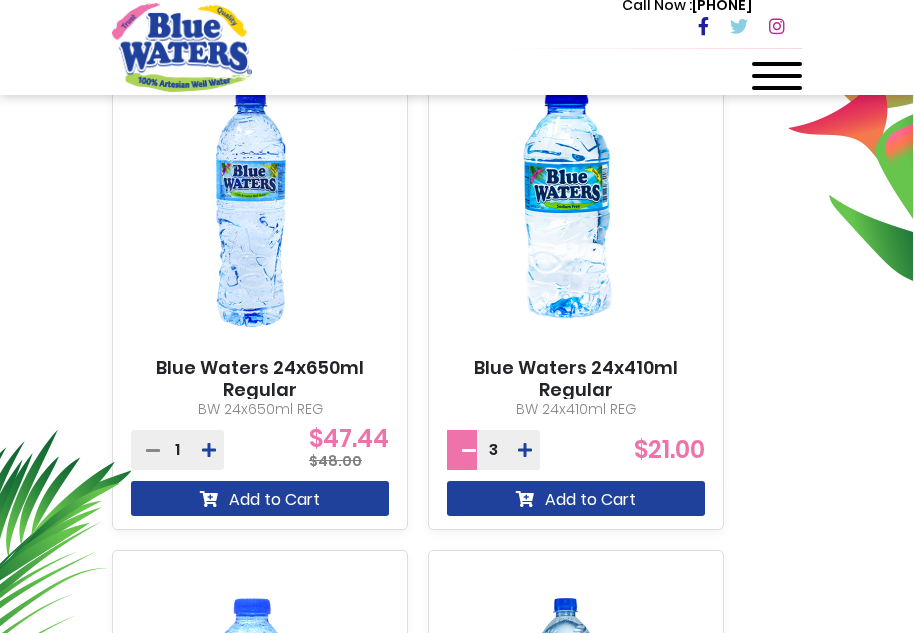 click at bounding box center (153, 450) 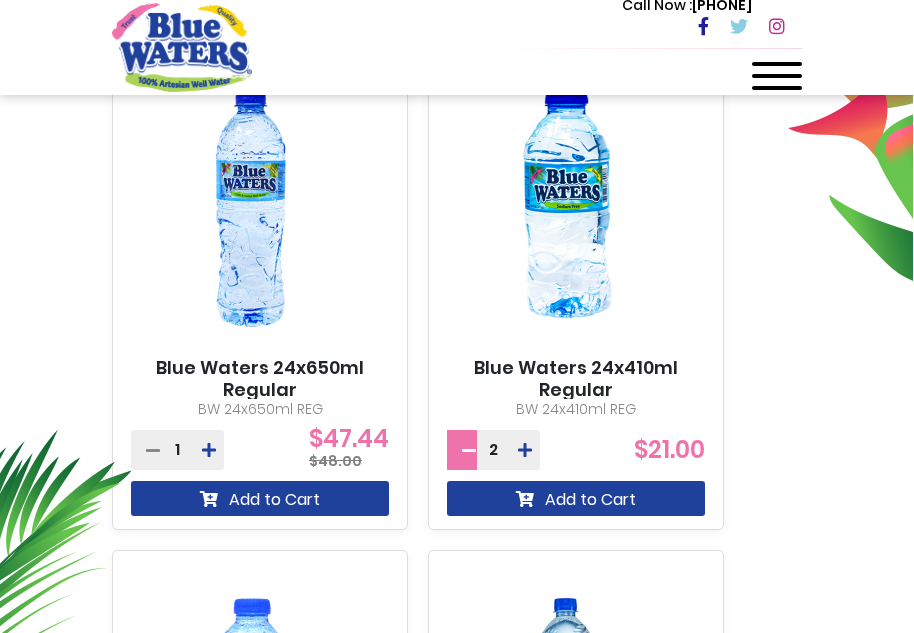 click at bounding box center [153, 450] 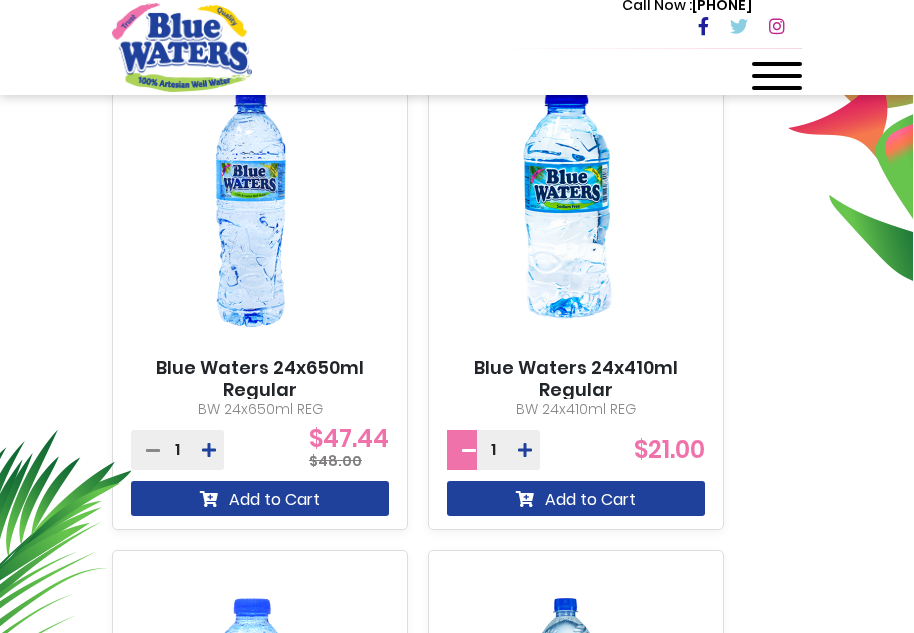 click at bounding box center [153, 450] 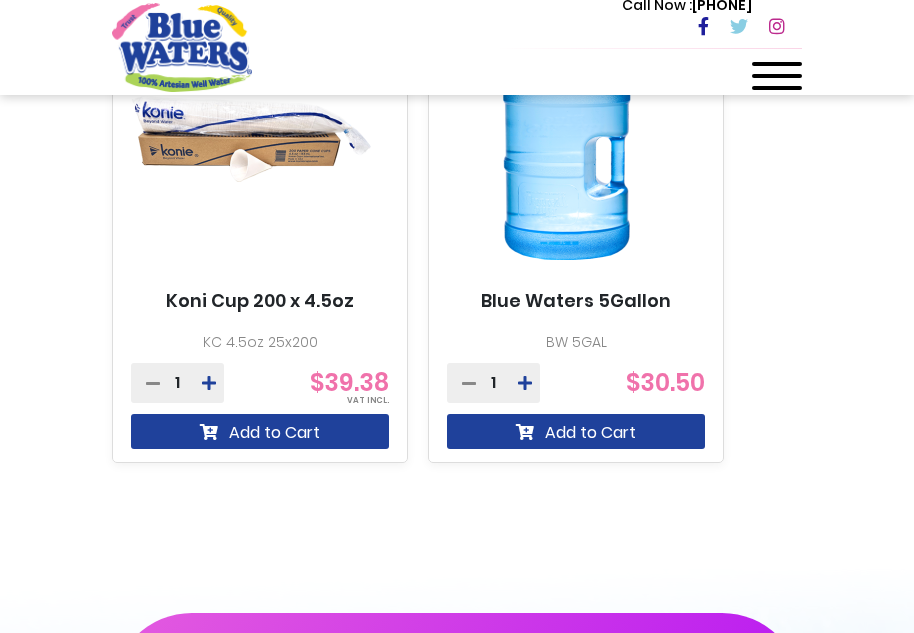 scroll, scrollTop: 2300, scrollLeft: 0, axis: vertical 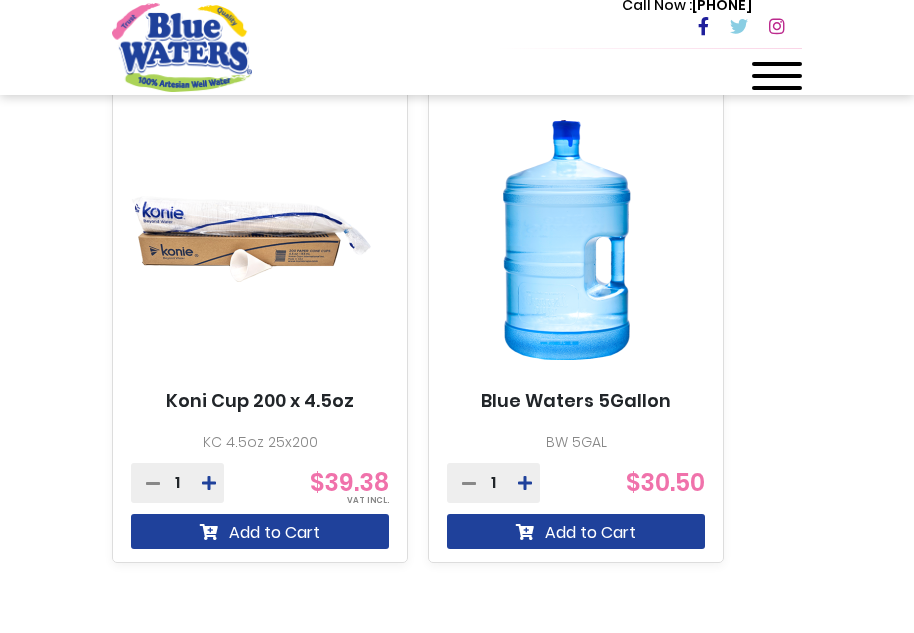 click at bounding box center [251, 240] 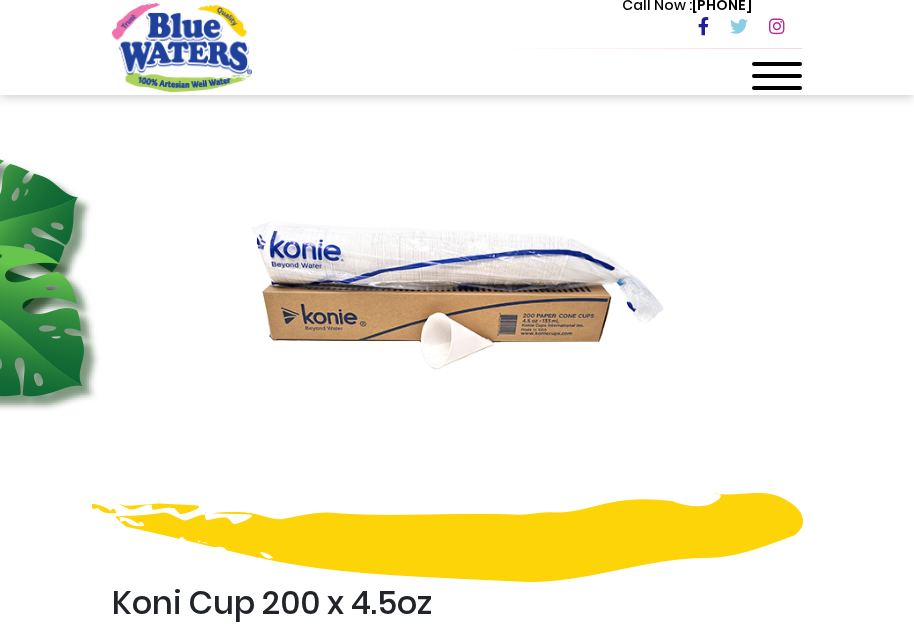 scroll, scrollTop: 0, scrollLeft: 0, axis: both 